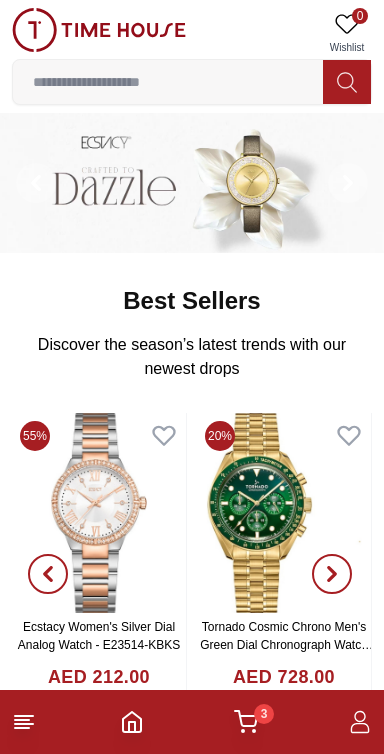 scroll, scrollTop: 0, scrollLeft: 0, axis: both 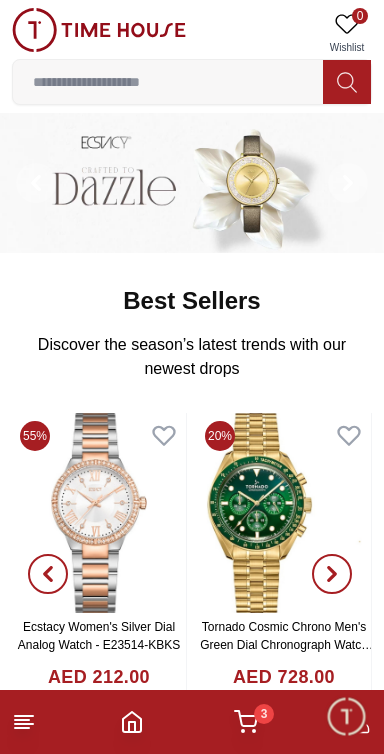 click 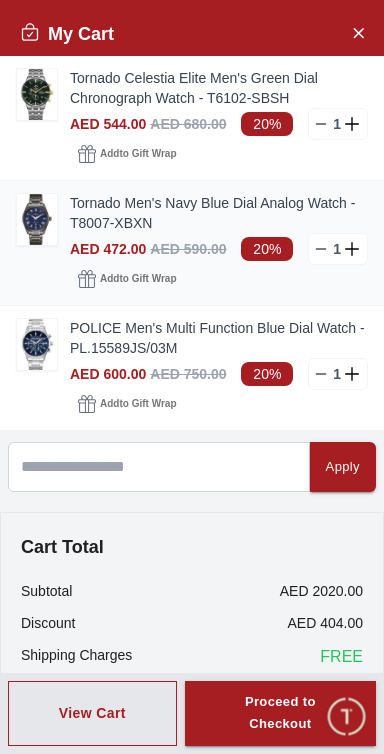 click on "Tornado Men's Navy Blue Dial Analog Watch - T8007-XBXN" at bounding box center (219, 213) 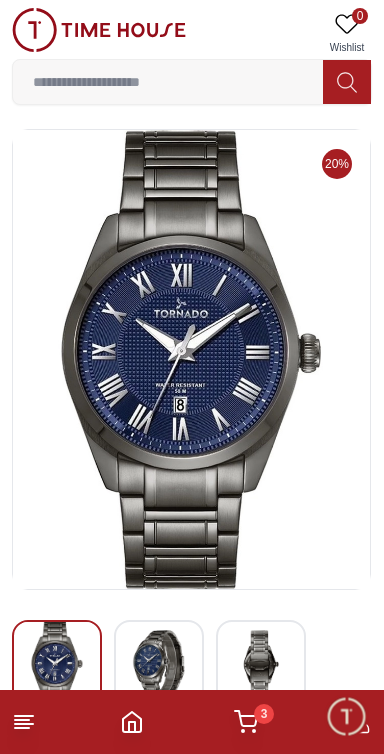 click at bounding box center [191, 359] 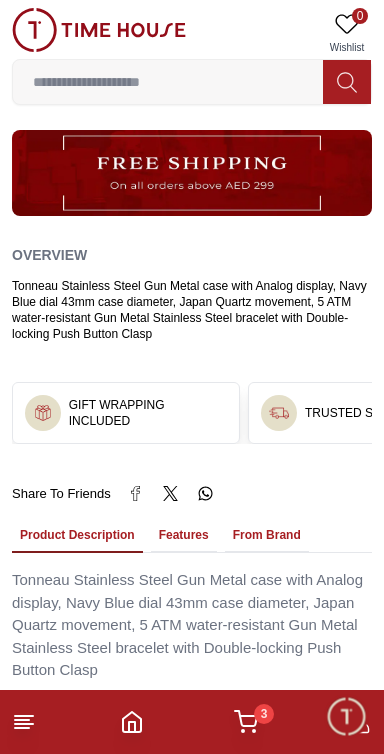 scroll, scrollTop: 1122, scrollLeft: 0, axis: vertical 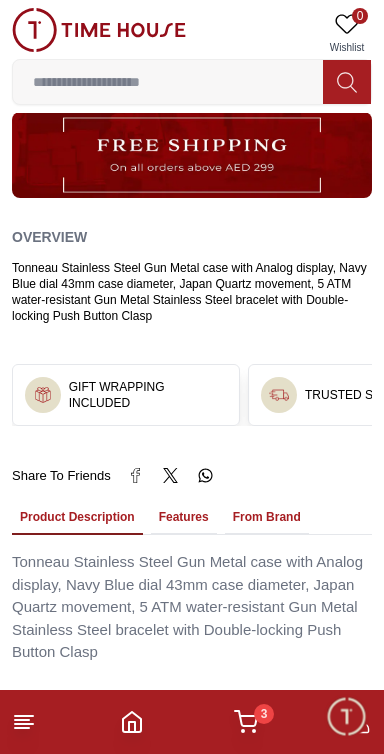 click 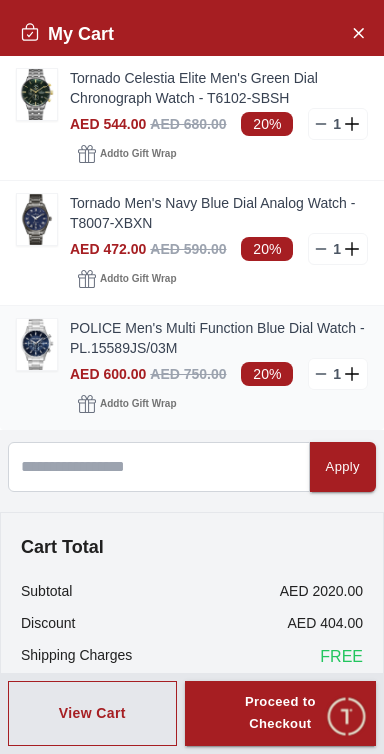 click on "POLICE Men's Multi Function Blue Dial Watch - PL.15589JS/03M" at bounding box center [219, 338] 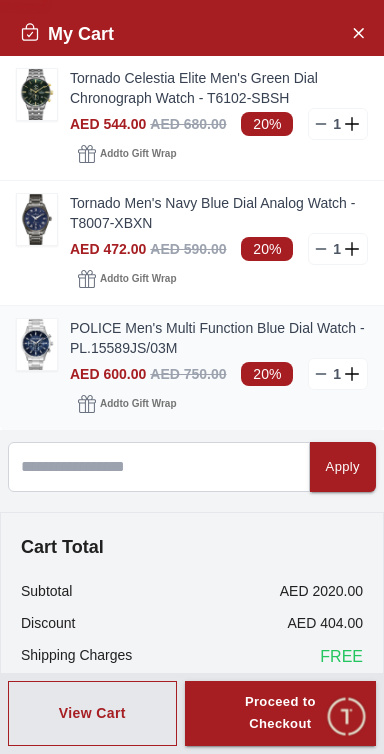 scroll, scrollTop: 0, scrollLeft: 0, axis: both 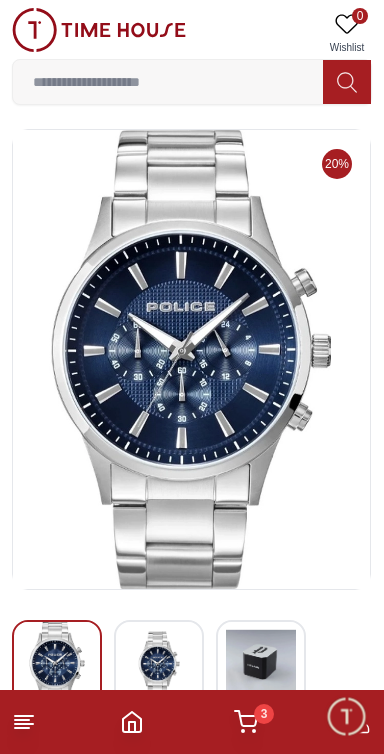 click at bounding box center (191, 359) 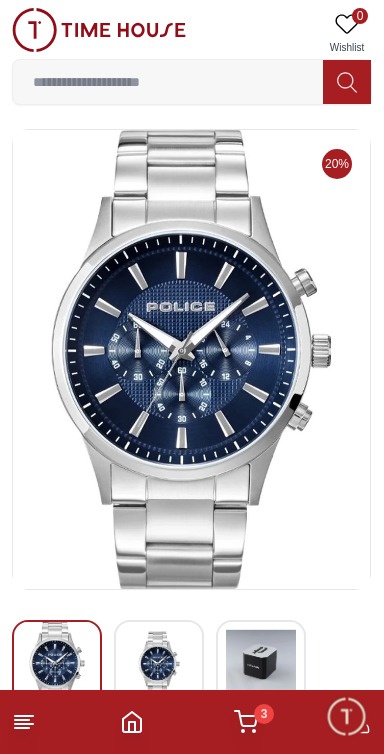 click at bounding box center (191, 359) 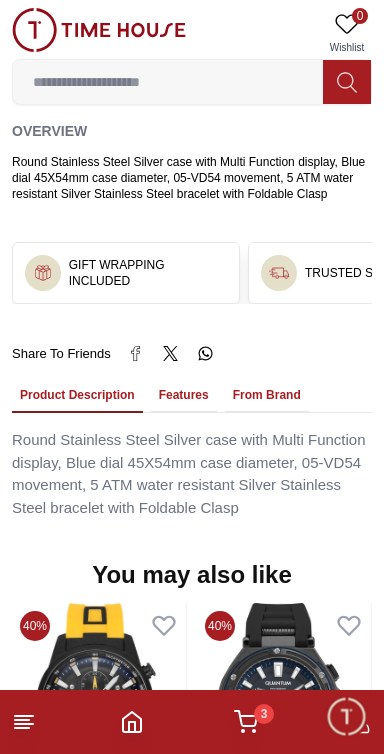 scroll, scrollTop: 1122, scrollLeft: 0, axis: vertical 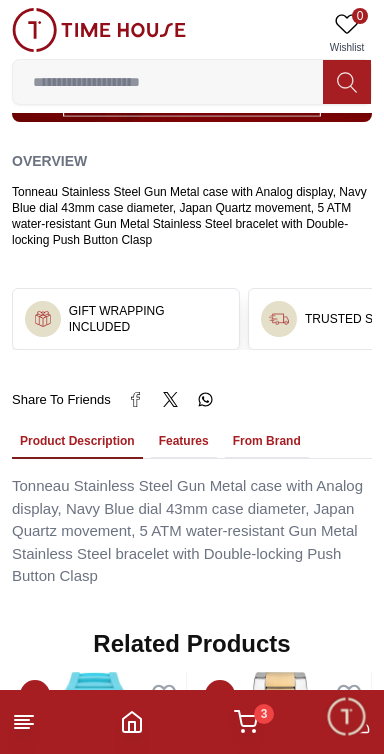 click at bounding box center [168, 82] 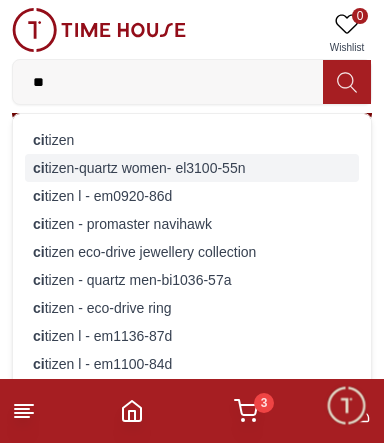 type on "**" 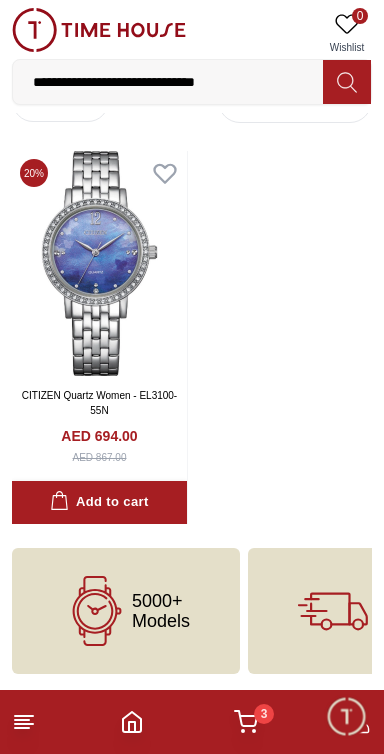 scroll, scrollTop: 0, scrollLeft: 0, axis: both 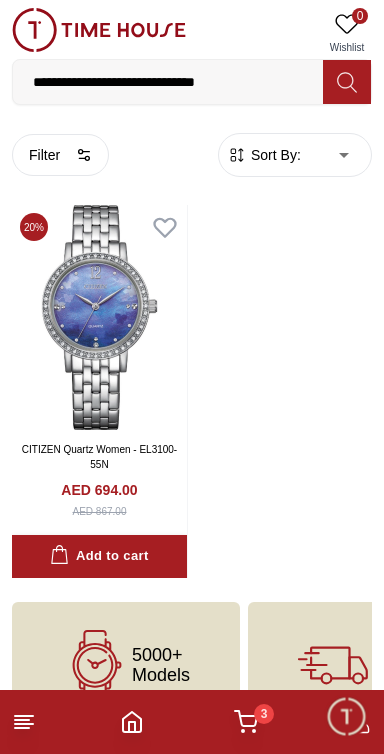 click on "**********" at bounding box center [168, 82] 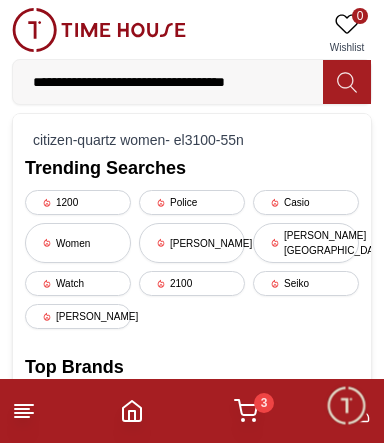 type on "**********" 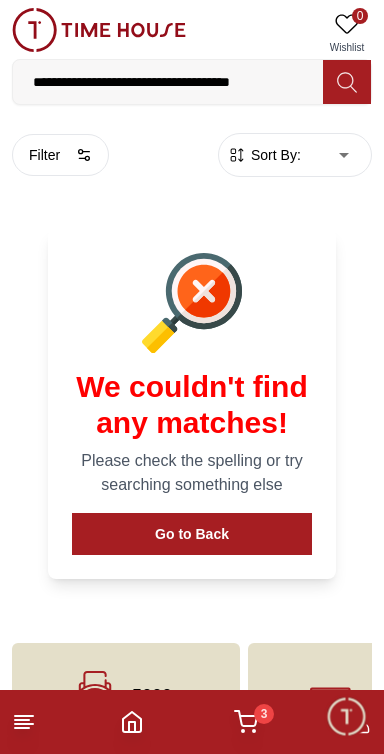 click on "**********" at bounding box center [168, 82] 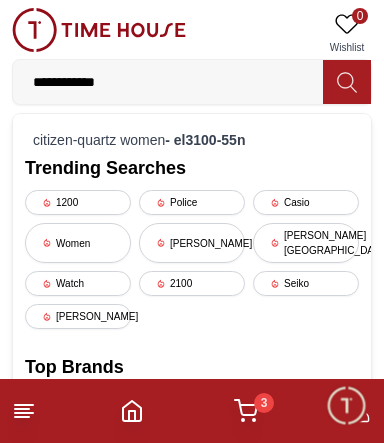 click on "**********" at bounding box center [168, 82] 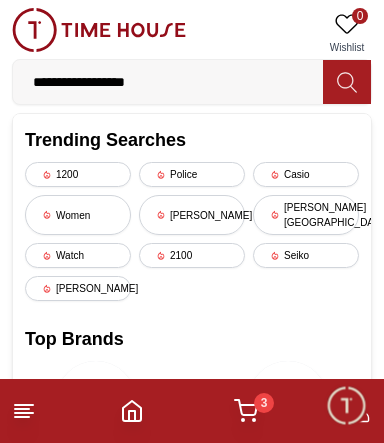 type on "**********" 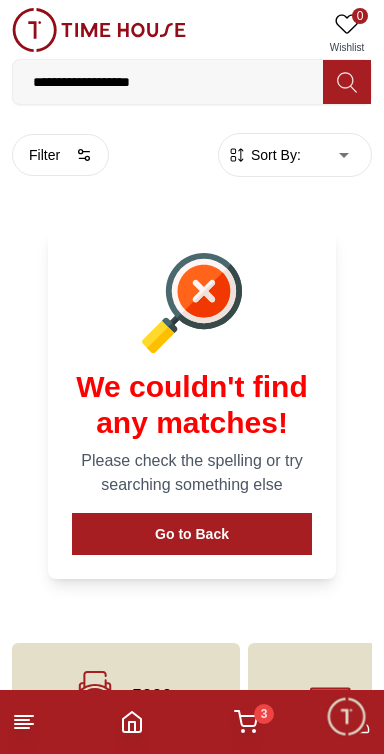 click on "3" at bounding box center [264, 714] 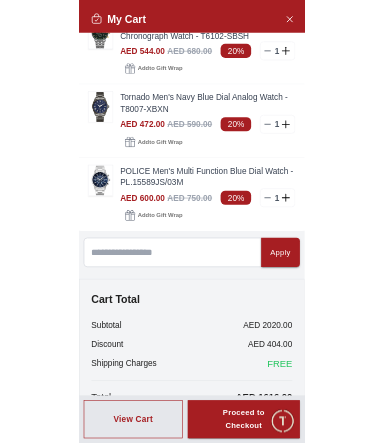 scroll, scrollTop: 0, scrollLeft: 0, axis: both 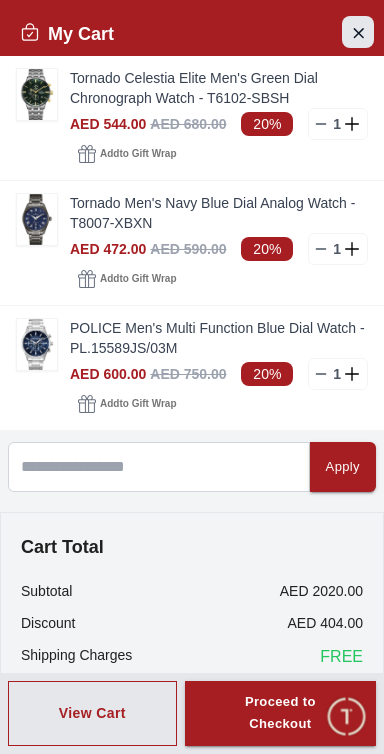click at bounding box center (358, 32) 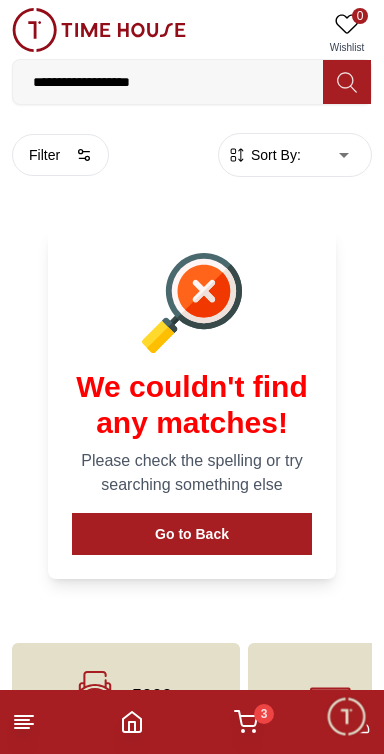 click on "**********" at bounding box center (168, 82) 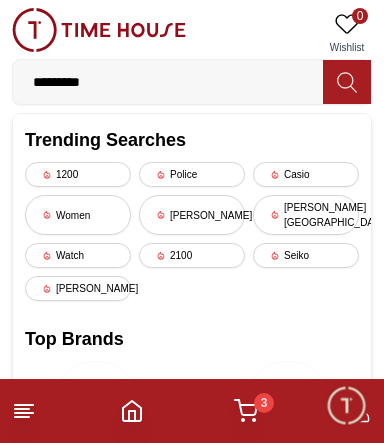 type on "*" 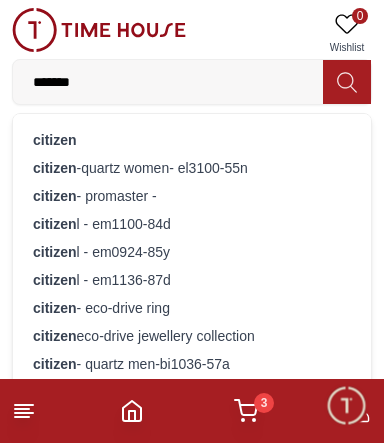 scroll, scrollTop: 191, scrollLeft: 0, axis: vertical 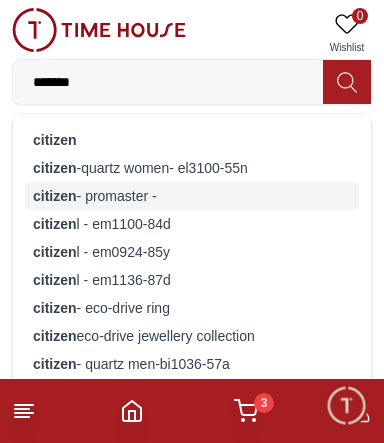 type on "*******" 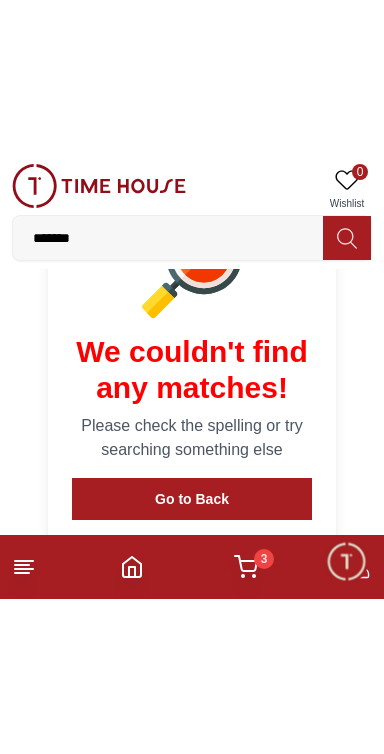 scroll, scrollTop: 159, scrollLeft: 0, axis: vertical 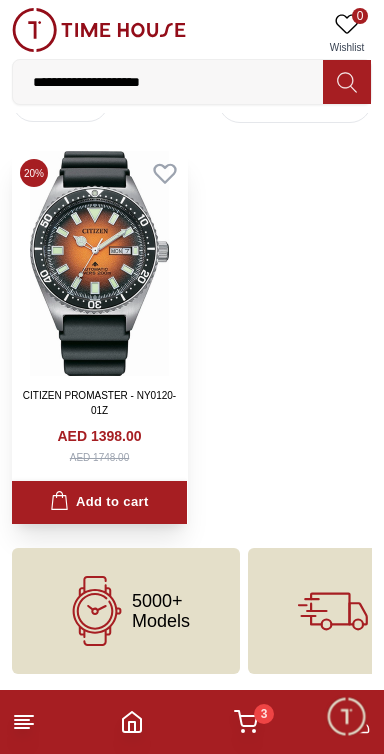 click at bounding box center [99, 263] 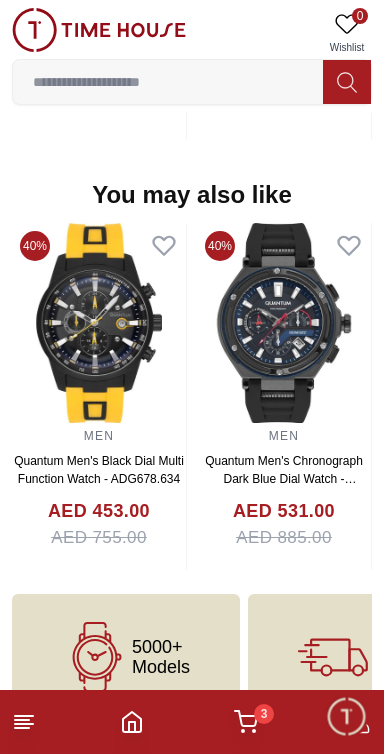 scroll, scrollTop: 2946, scrollLeft: 0, axis: vertical 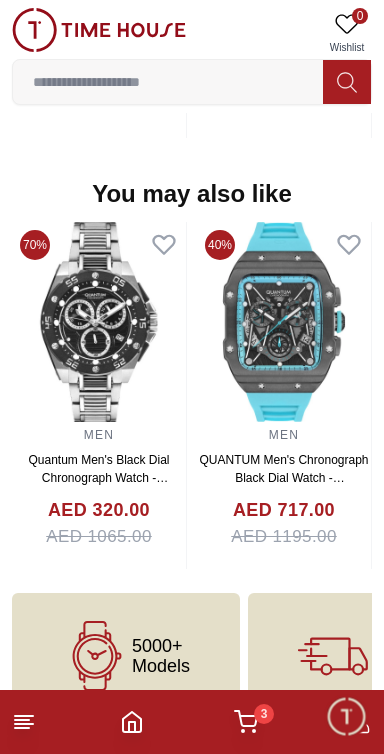 click at bounding box center (284, -110) 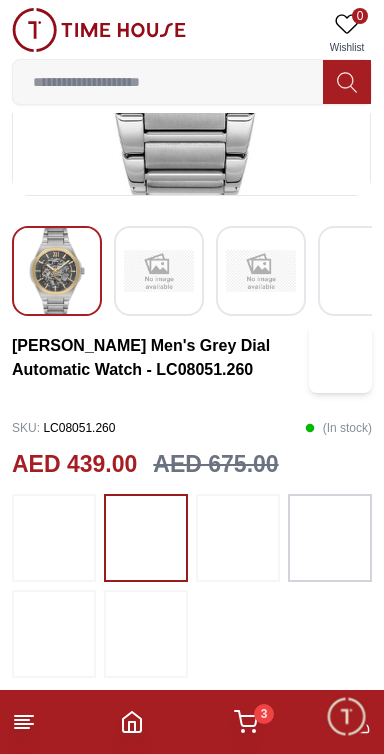 scroll, scrollTop: 367, scrollLeft: 0, axis: vertical 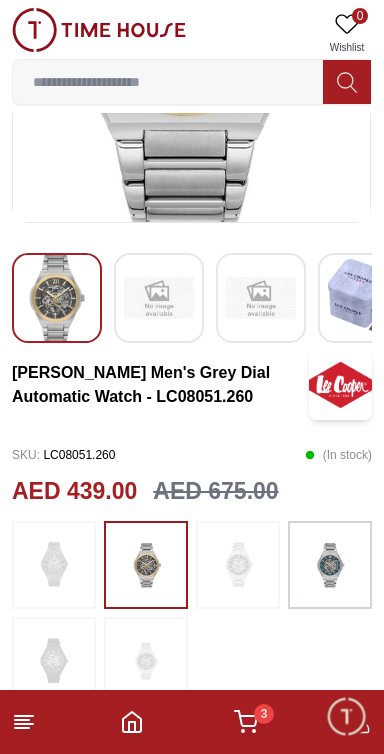 click at bounding box center [330, 565] 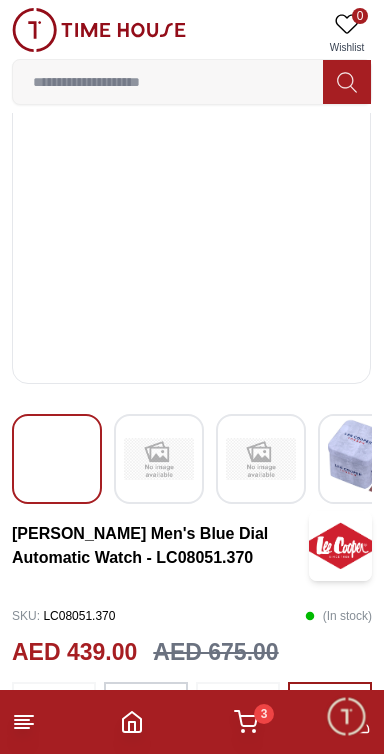 scroll, scrollTop: 0, scrollLeft: 0, axis: both 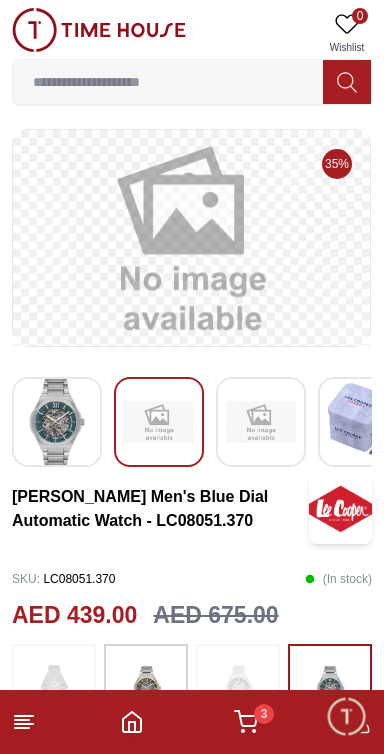 click at bounding box center (57, 422) 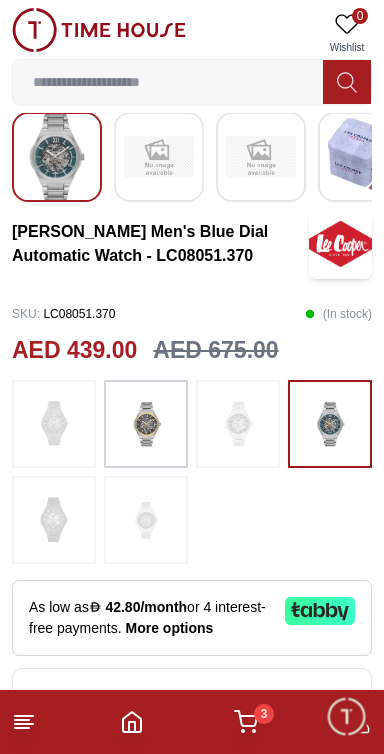 scroll, scrollTop: 498, scrollLeft: 0, axis: vertical 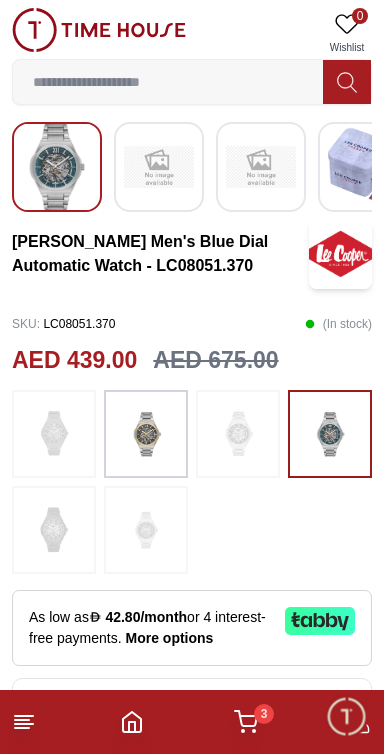 click at bounding box center (146, 434) 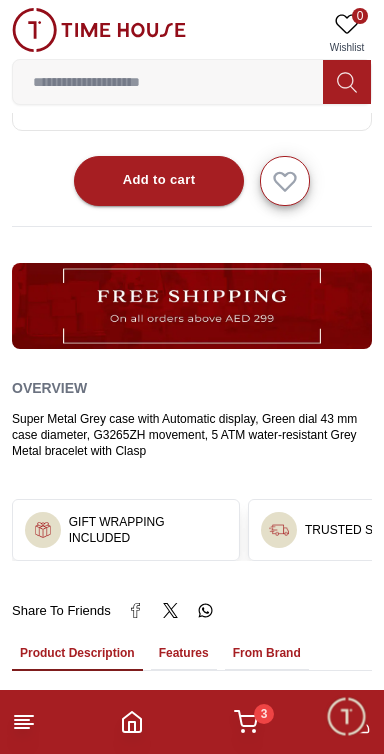 scroll, scrollTop: 925, scrollLeft: 0, axis: vertical 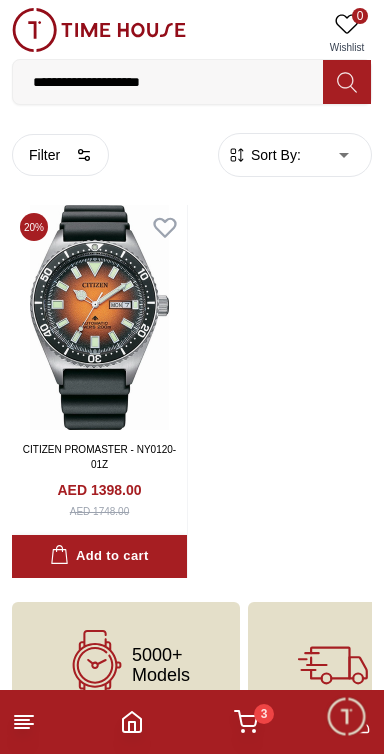 click on "**********" at bounding box center (168, 82) 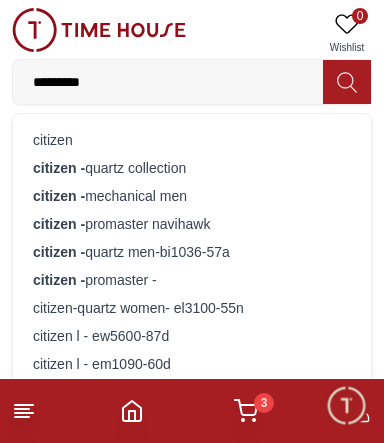 type on "*******" 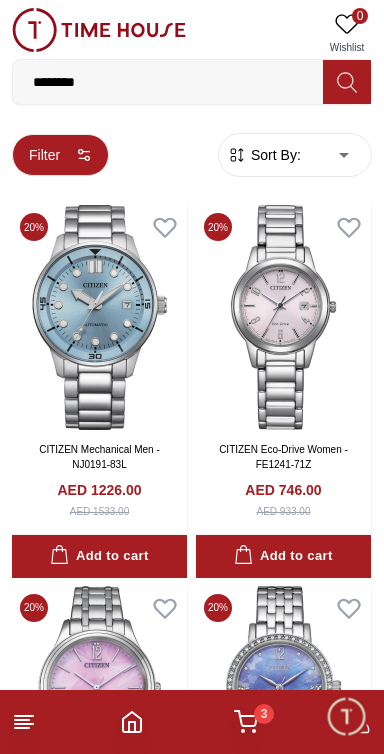 click on "Filter" at bounding box center [60, 155] 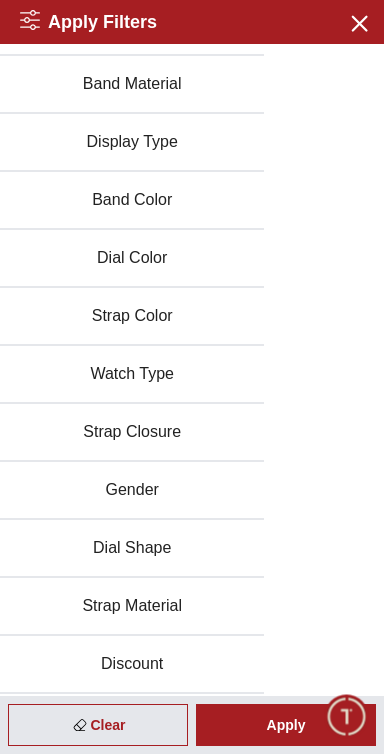 click on "Discount" at bounding box center (132, 665) 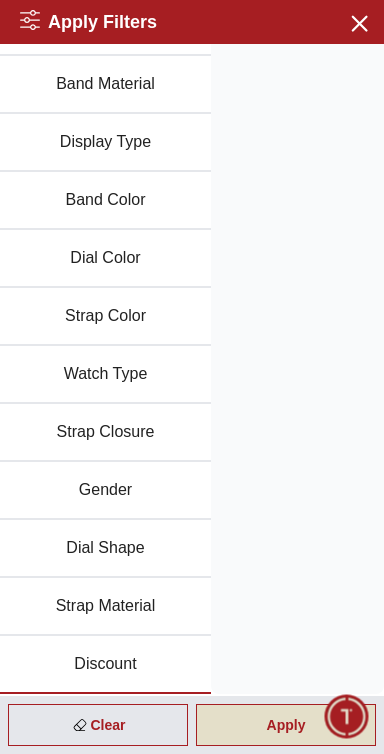 click on "Apply" at bounding box center (286, 725) 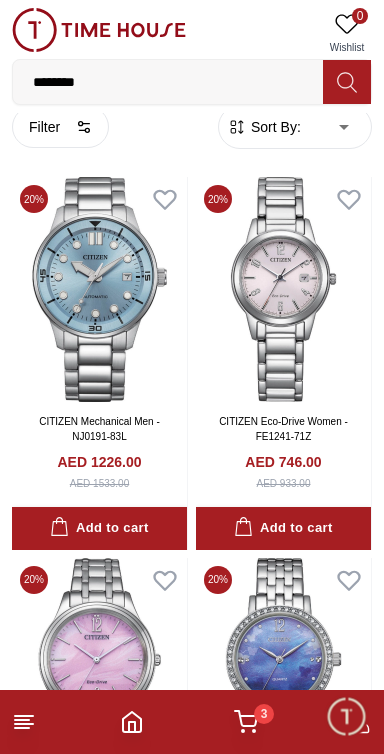 scroll, scrollTop: 0, scrollLeft: 0, axis: both 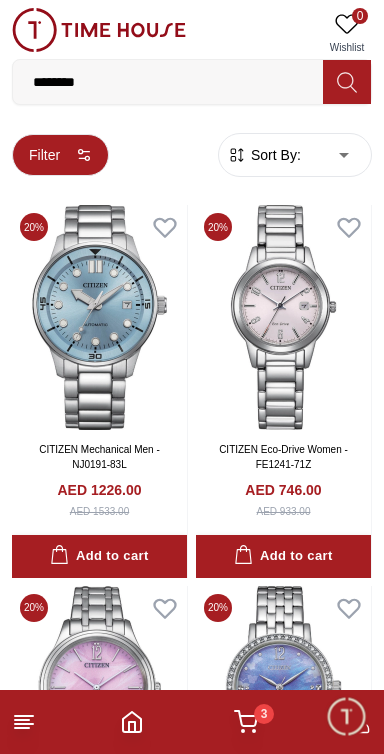 click on "Filter" at bounding box center (60, 155) 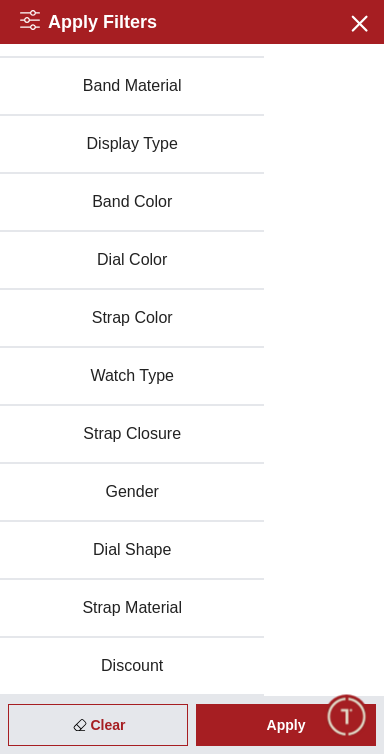 scroll, scrollTop: 452, scrollLeft: 0, axis: vertical 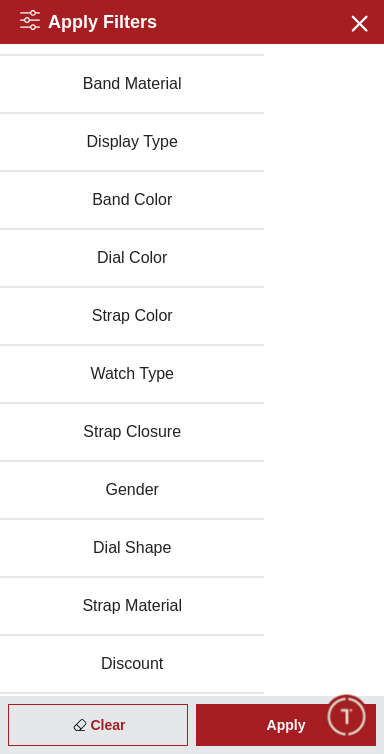 click on "Gender" at bounding box center [132, 491] 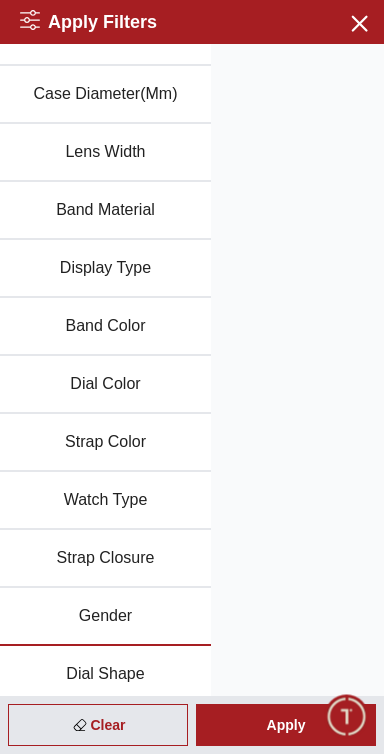 scroll, scrollTop: 0, scrollLeft: 0, axis: both 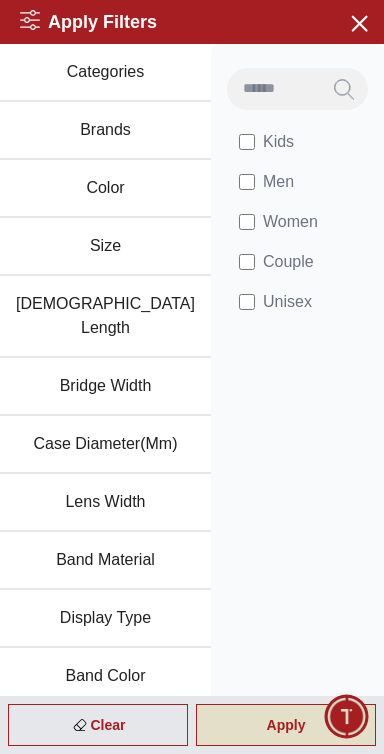click on "Apply" at bounding box center (286, 725) 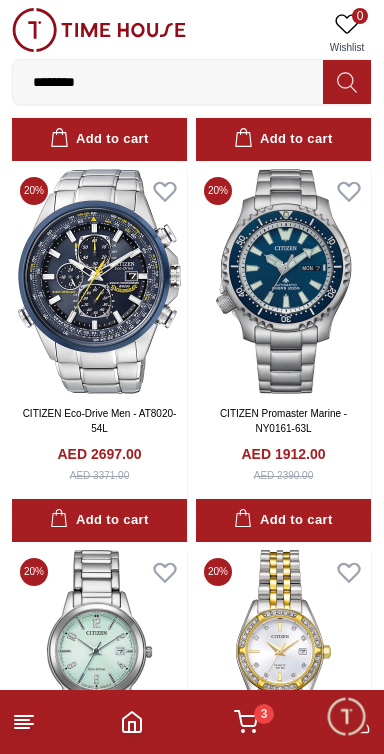 scroll, scrollTop: 1933, scrollLeft: 0, axis: vertical 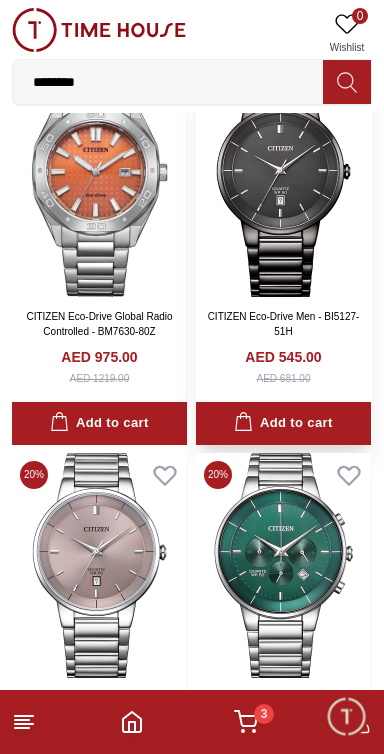 click at bounding box center (283, 184) 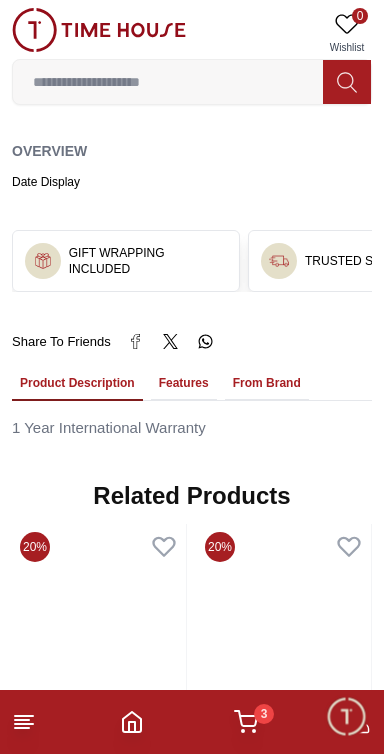 scroll, scrollTop: 1215, scrollLeft: 0, axis: vertical 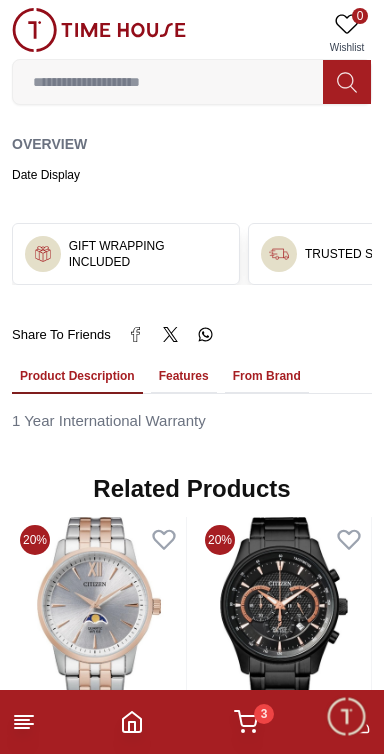 click on "Product Description" at bounding box center [77, 377] 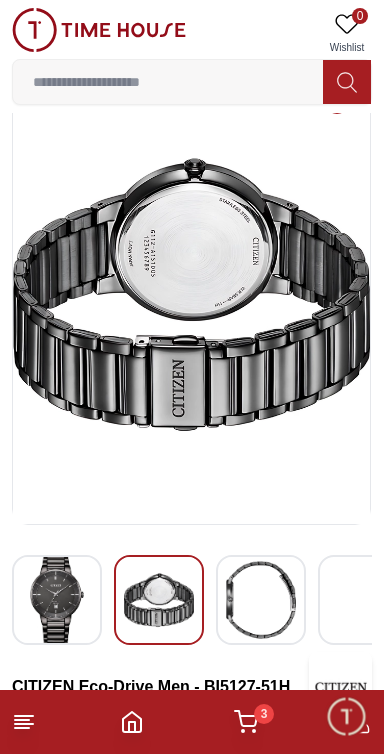 scroll, scrollTop: 19, scrollLeft: 0, axis: vertical 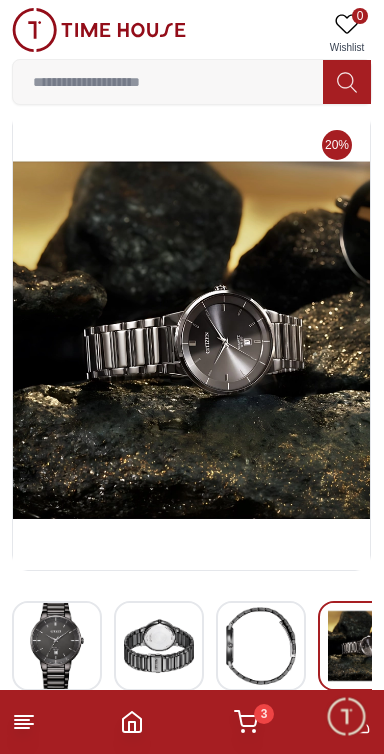 click at bounding box center (363, 646) 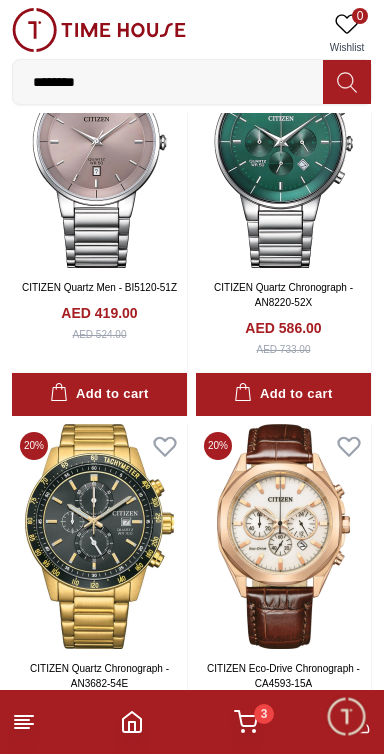 scroll, scrollTop: 3585, scrollLeft: 0, axis: vertical 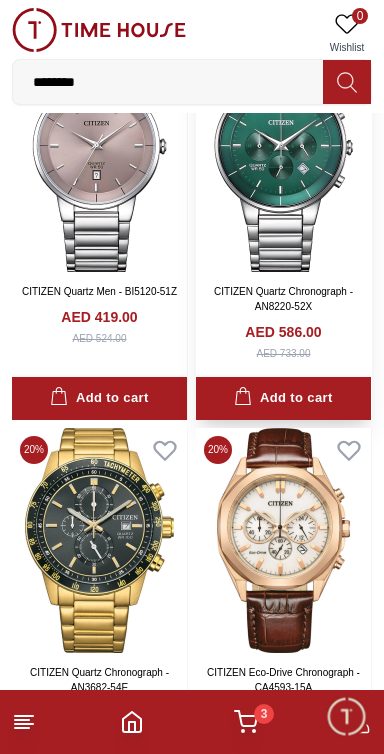 click at bounding box center [283, 159] 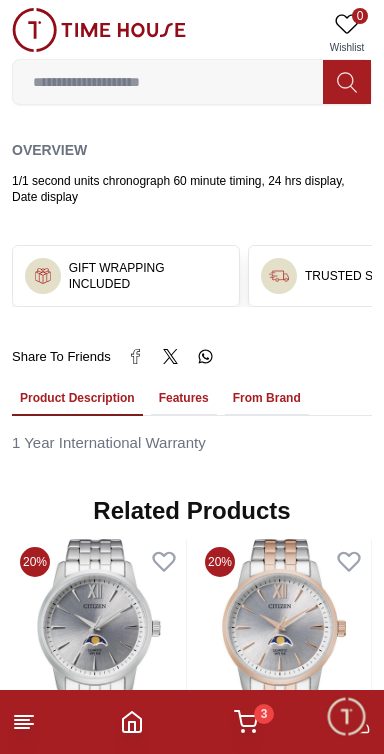scroll, scrollTop: 1214, scrollLeft: 0, axis: vertical 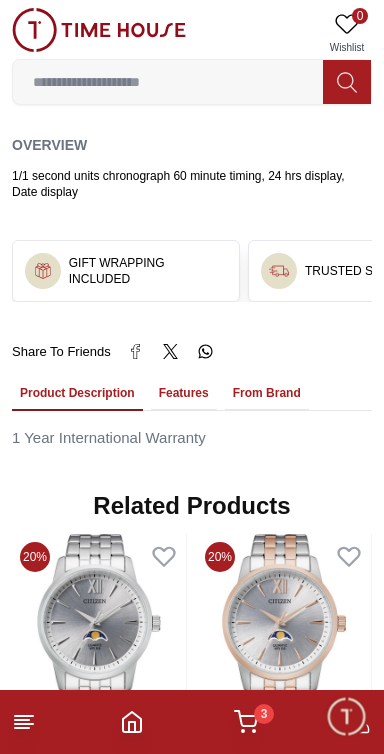 click on "Features" at bounding box center [184, 394] 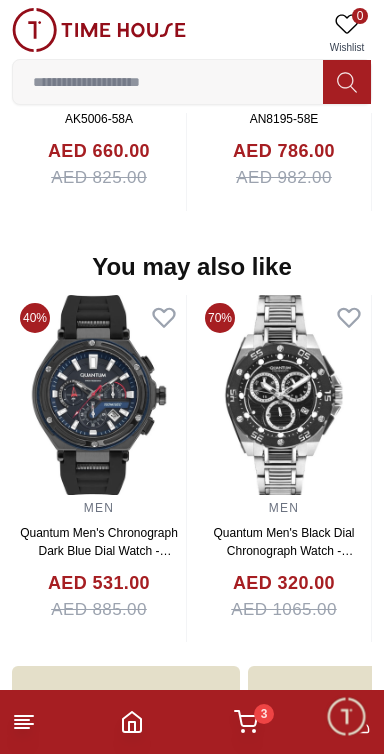 scroll, scrollTop: 3284, scrollLeft: 0, axis: vertical 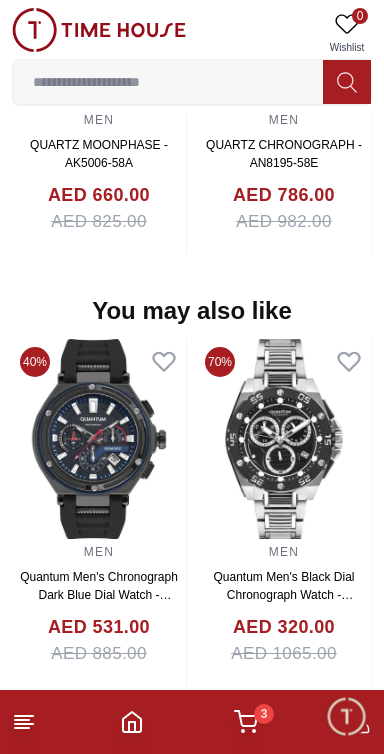 click at bounding box center [284, 7] 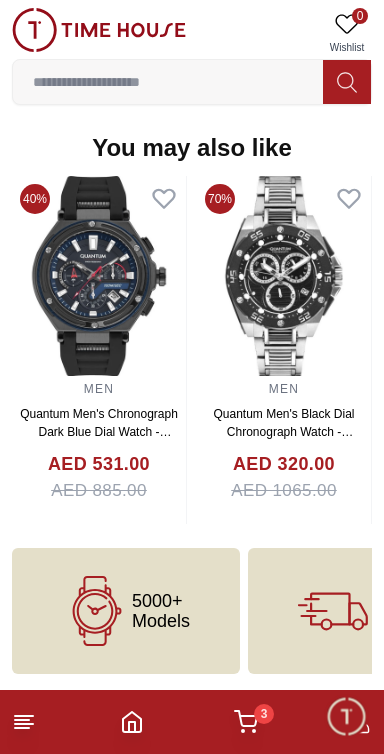 scroll, scrollTop: 2352, scrollLeft: 0, axis: vertical 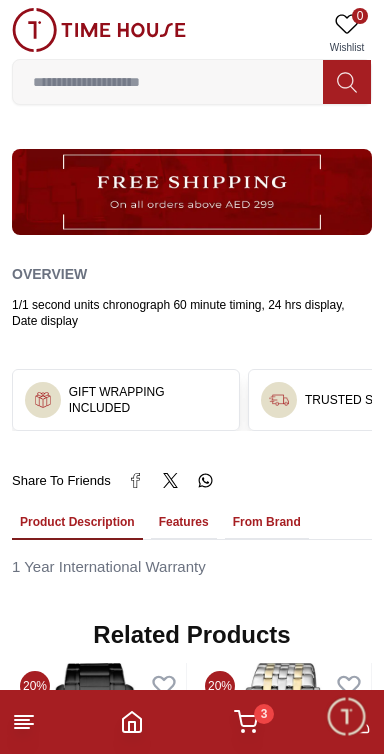 click on "Features" at bounding box center [184, 523] 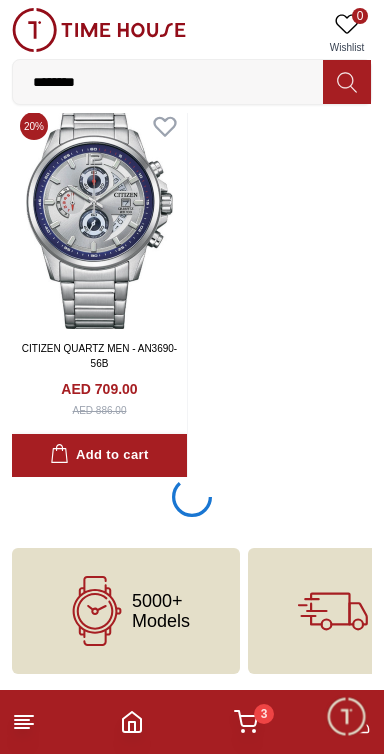 scroll, scrollTop: 7606, scrollLeft: 0, axis: vertical 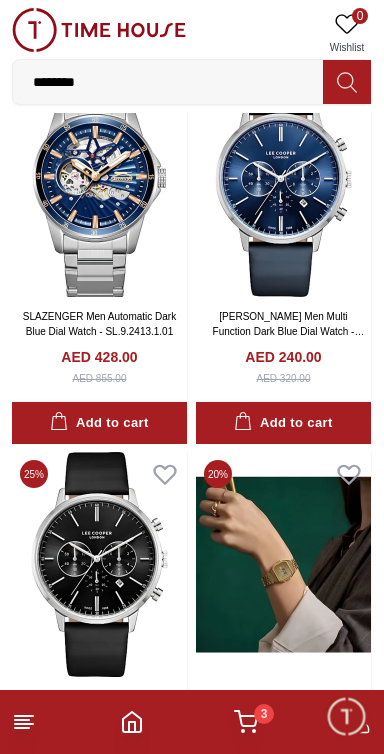 click at bounding box center (283, -197) 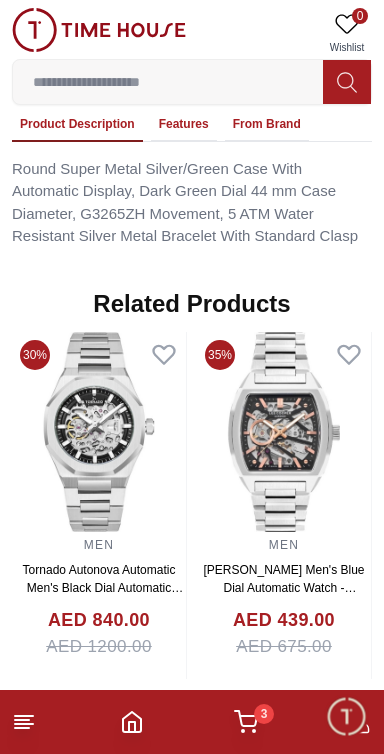 scroll, scrollTop: 1610, scrollLeft: 0, axis: vertical 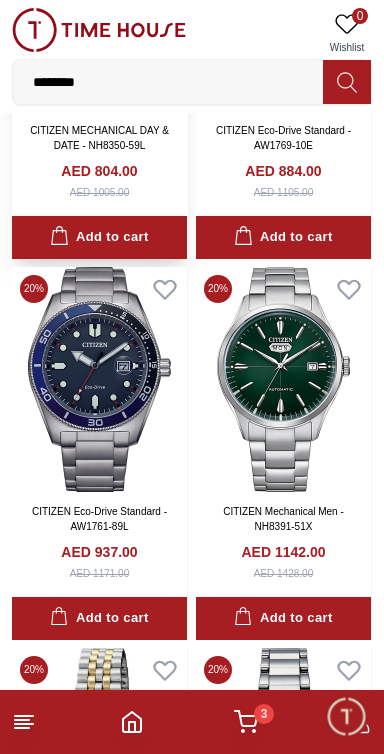 click at bounding box center [99, -2] 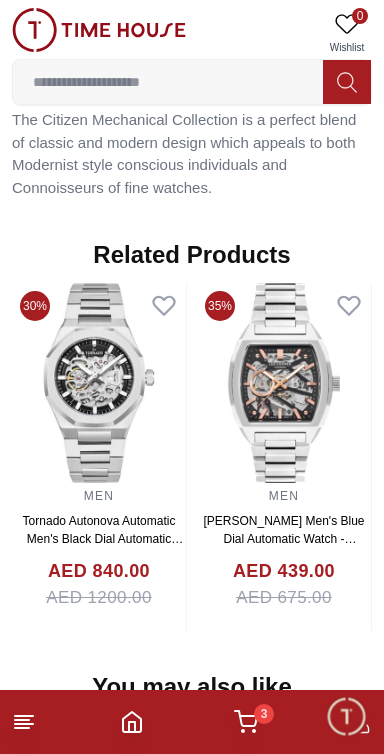 scroll, scrollTop: 1561, scrollLeft: 0, axis: vertical 